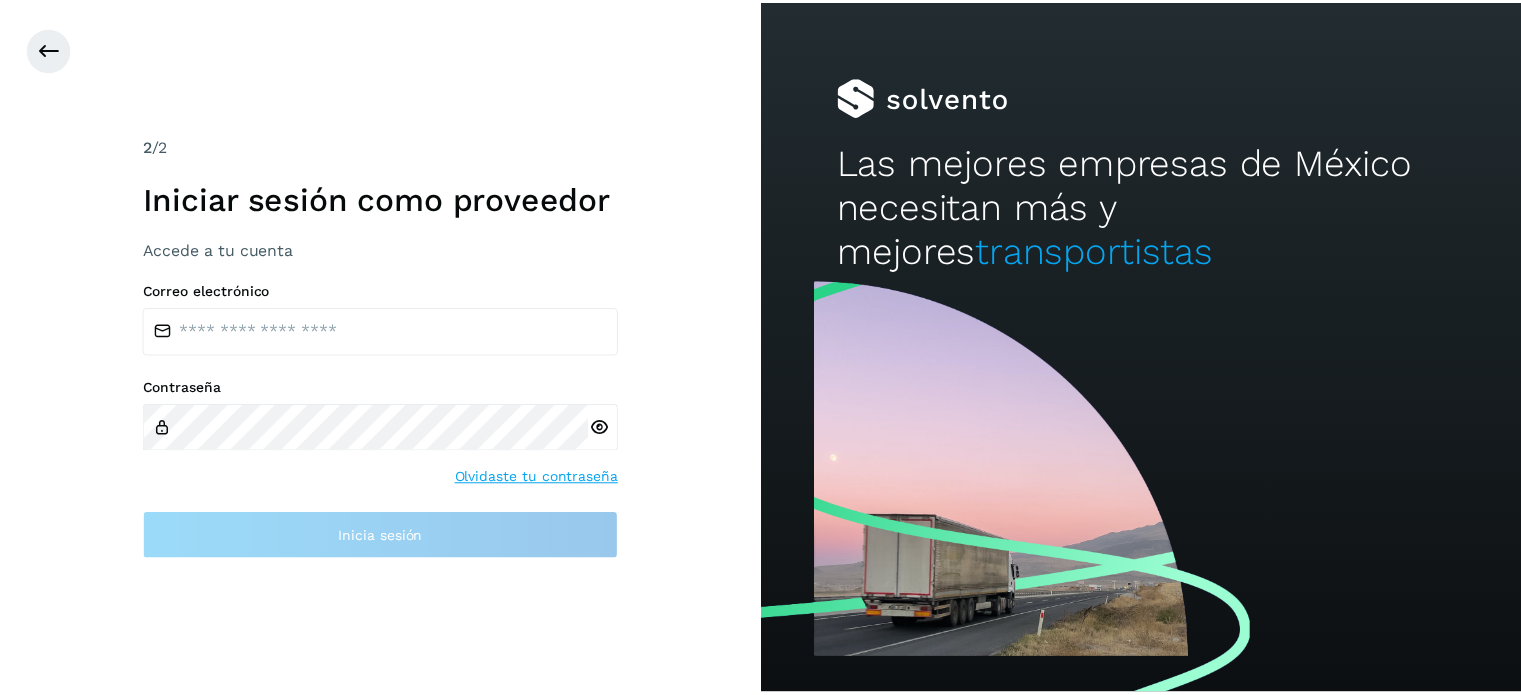 scroll, scrollTop: 0, scrollLeft: 0, axis: both 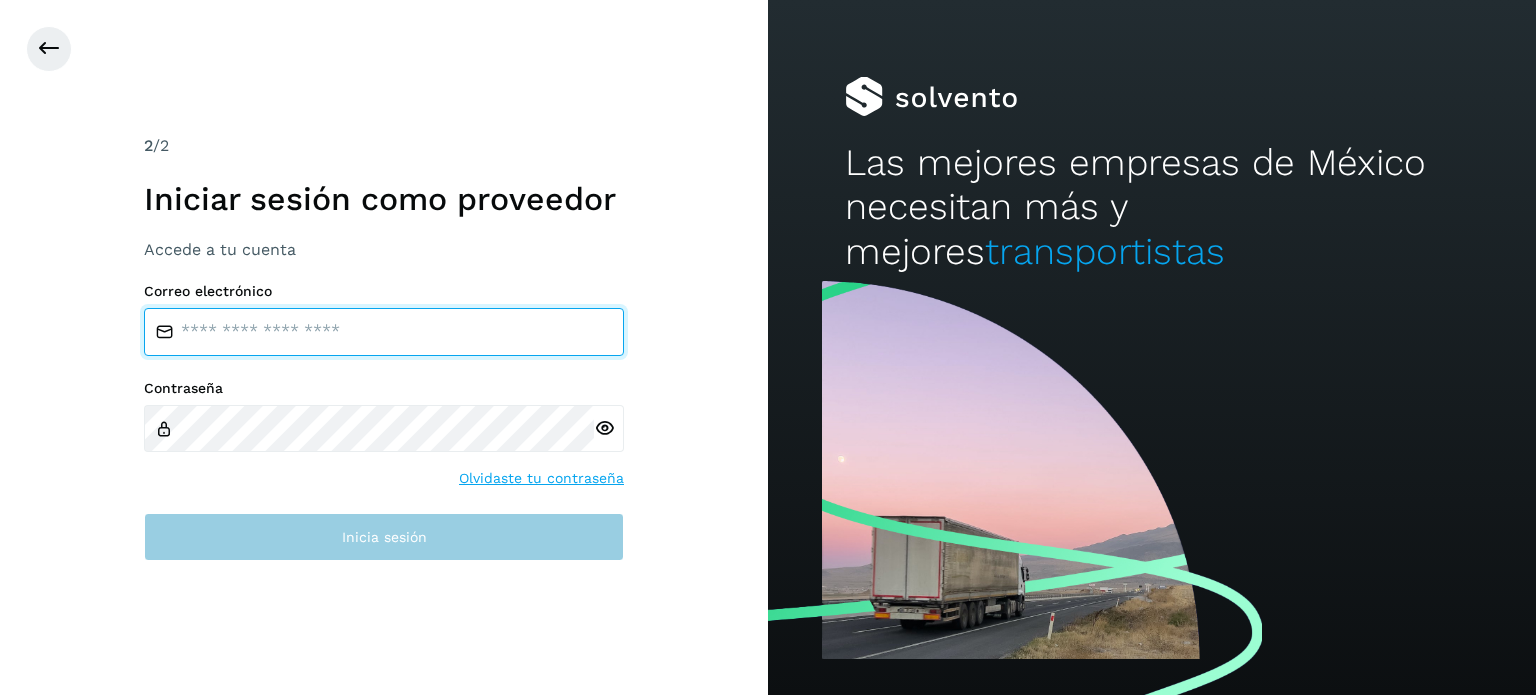 type on "**********" 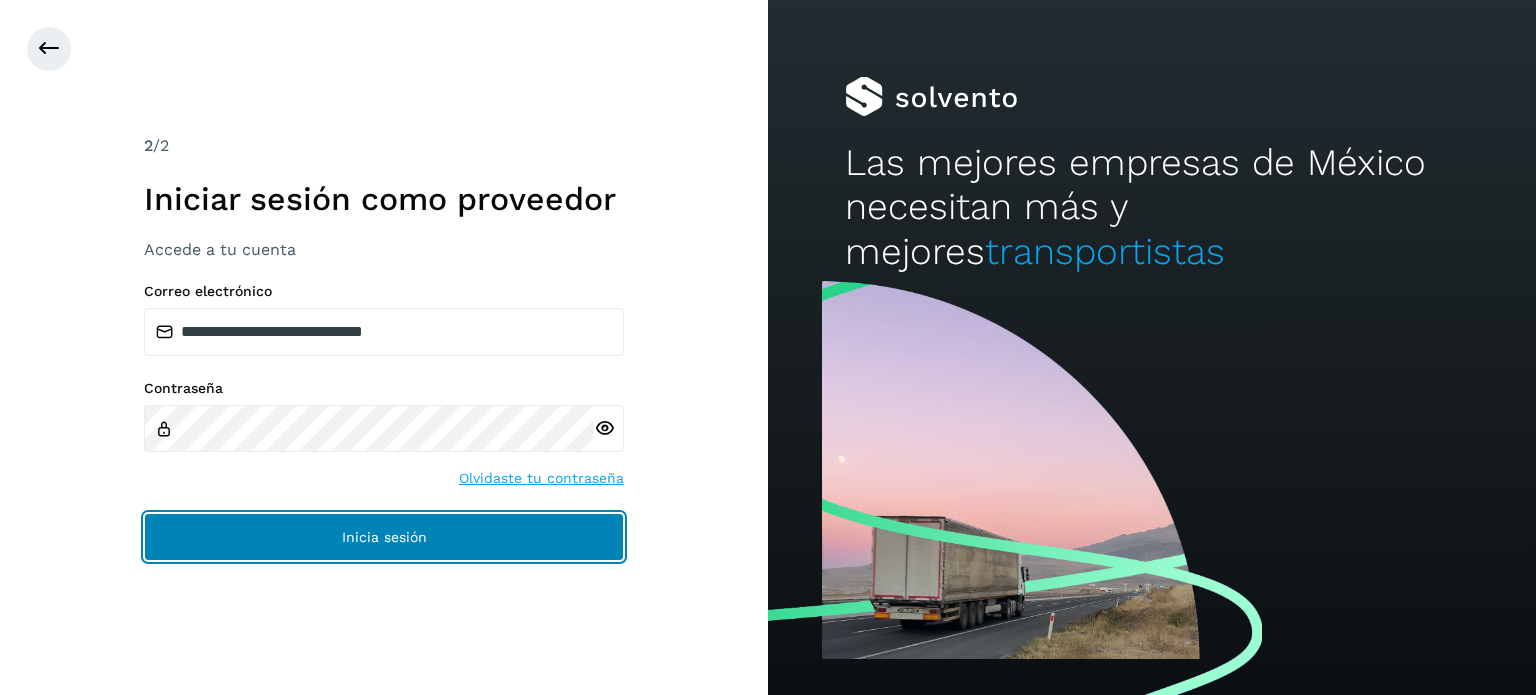 click on "Inicia sesión" at bounding box center [384, 537] 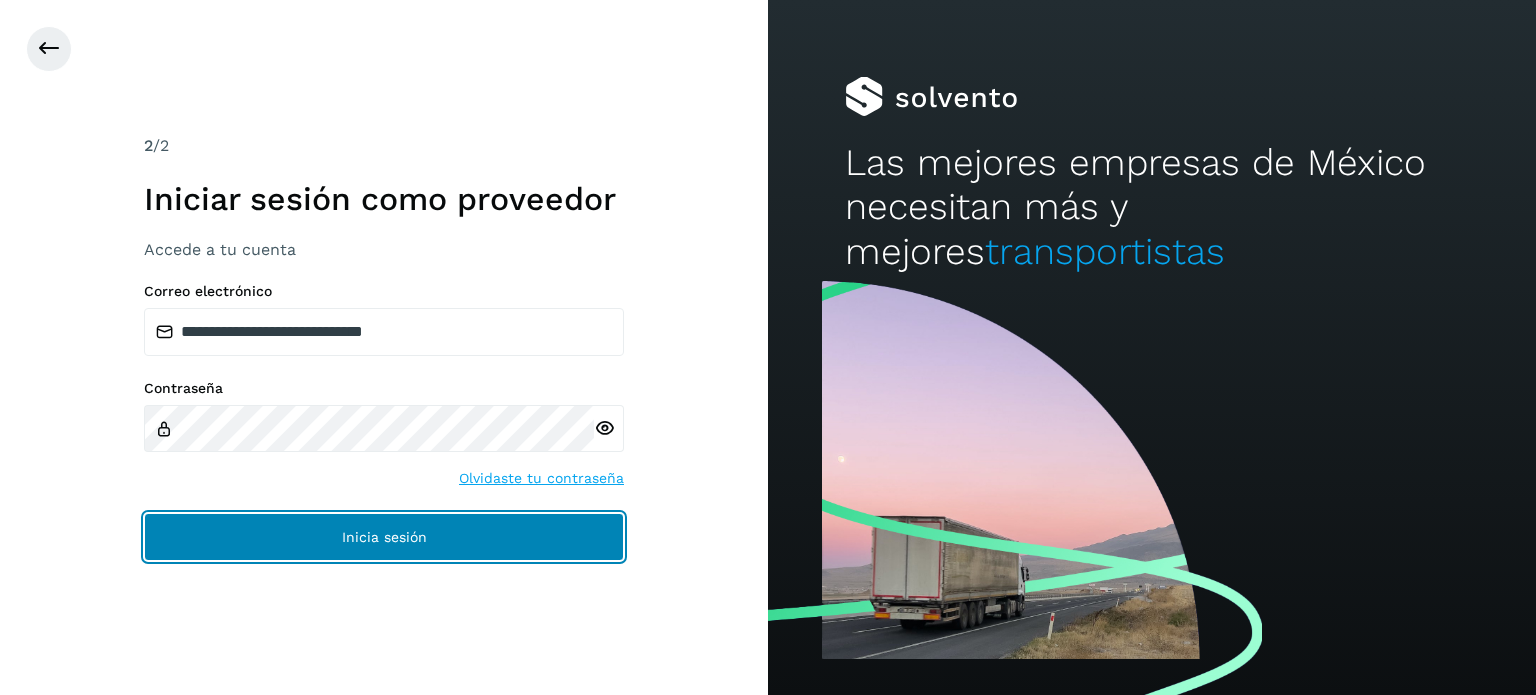click on "Inicia sesión" at bounding box center [384, 537] 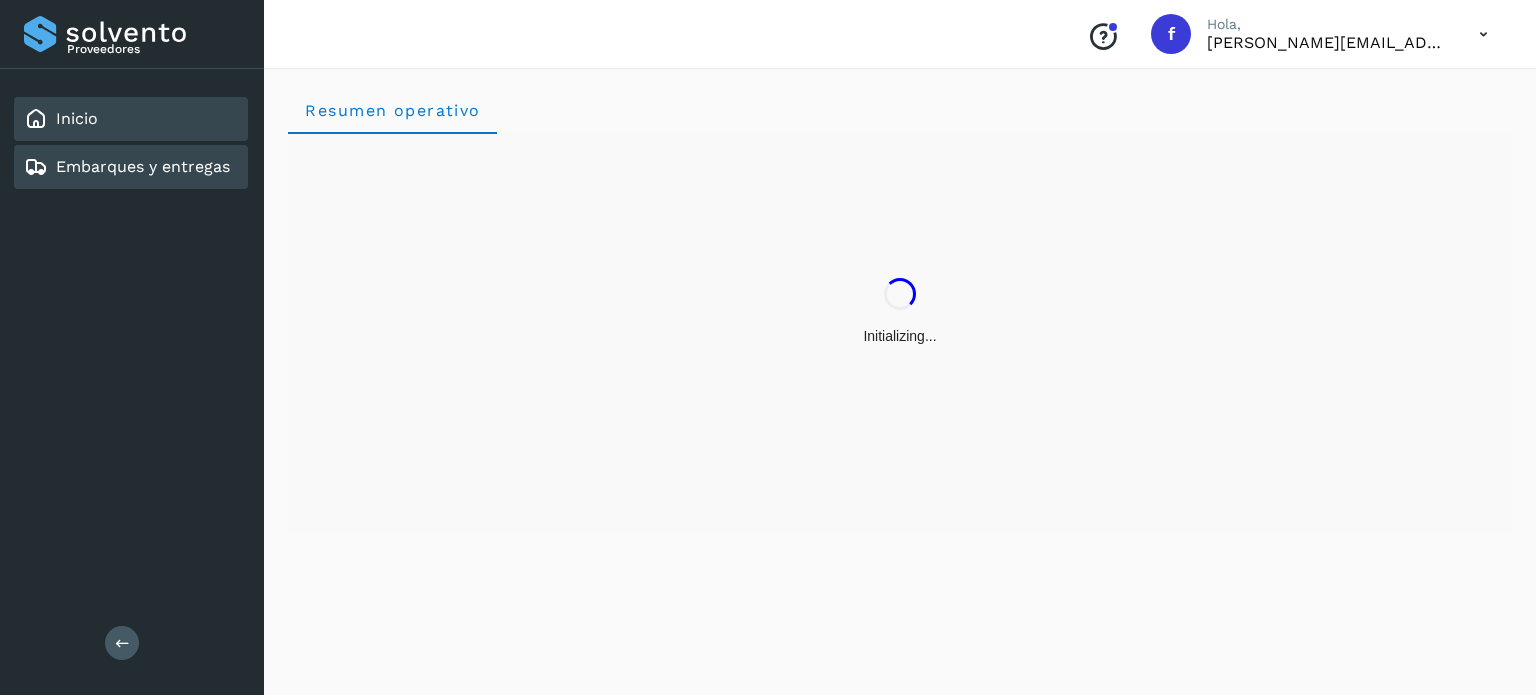 click on "Embarques y entregas" at bounding box center [143, 166] 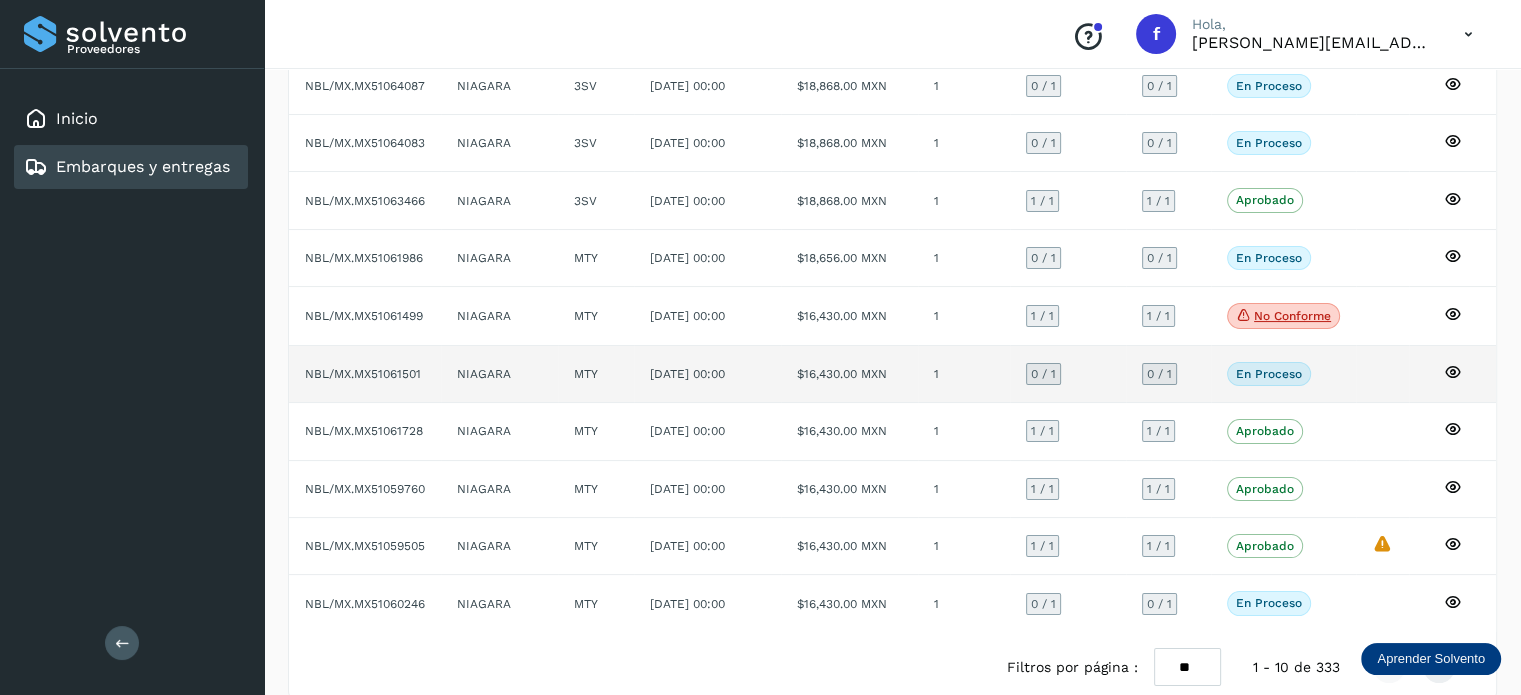 scroll, scrollTop: 200, scrollLeft: 0, axis: vertical 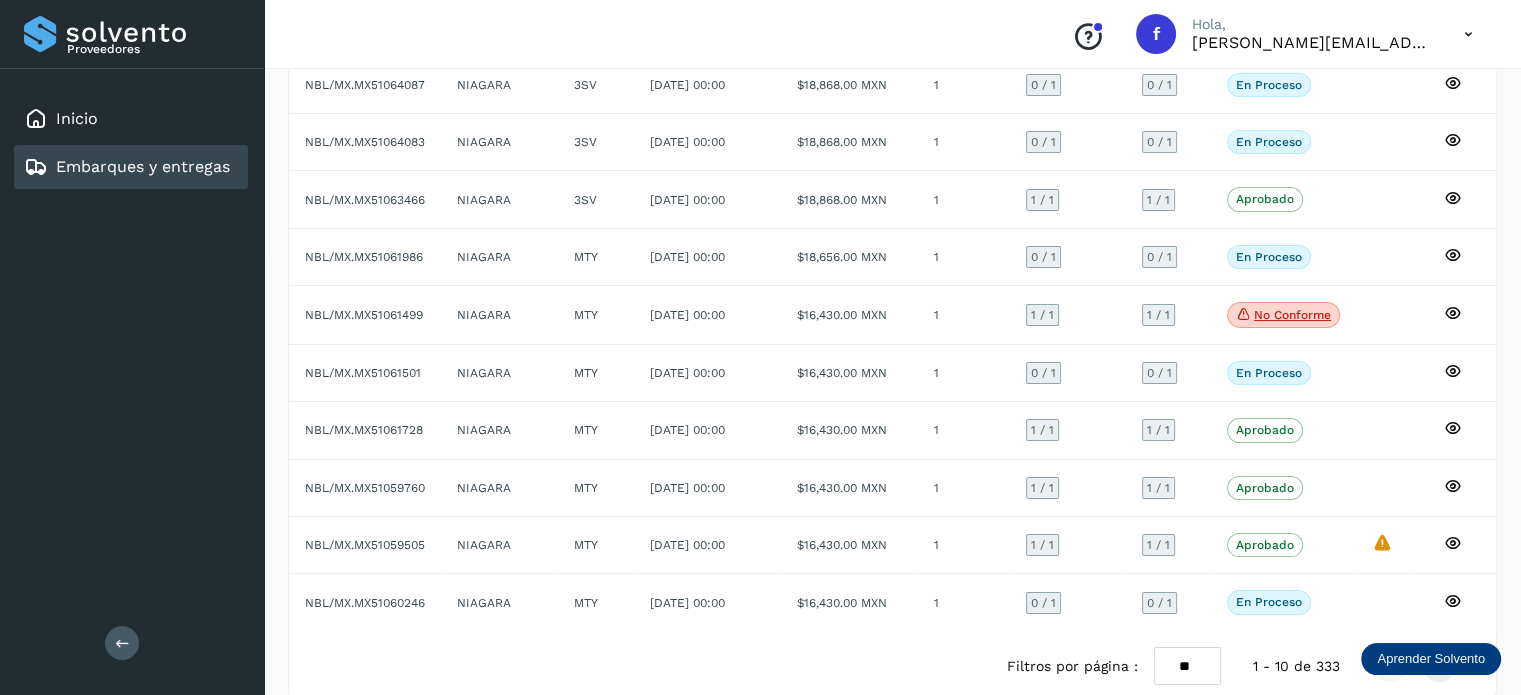 click on "Filtros por página : ** ** ** 1 - 10 de 333" at bounding box center [892, 666] 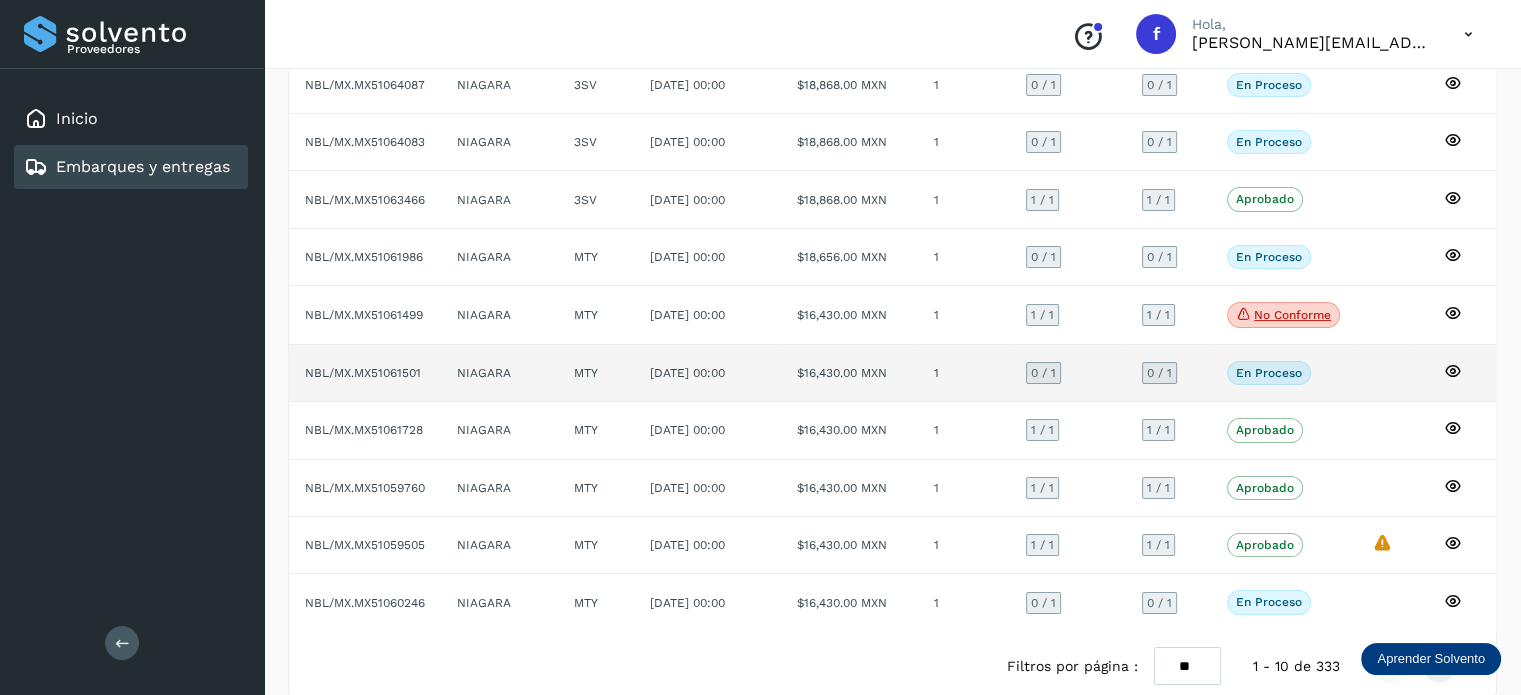 scroll, scrollTop: 100, scrollLeft: 0, axis: vertical 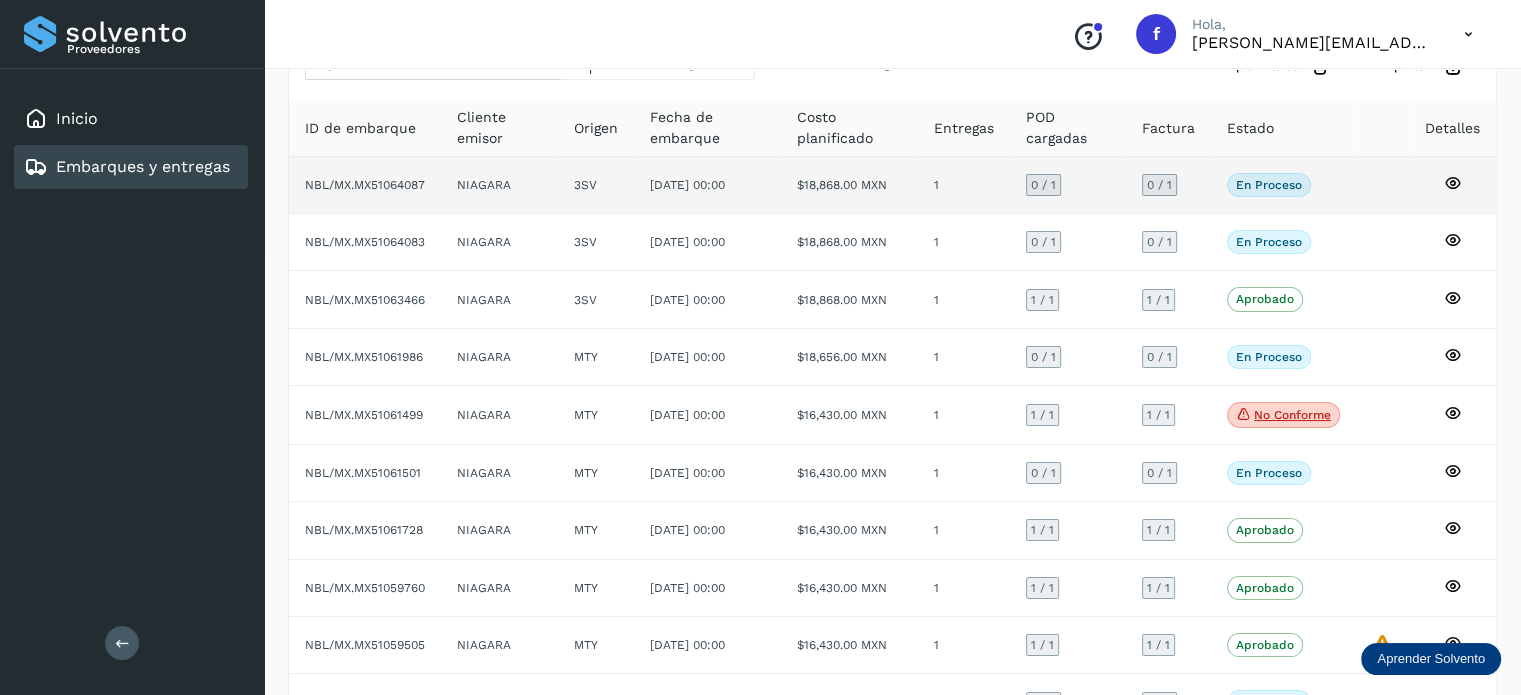 click on "NBL/MX.MX51064087" 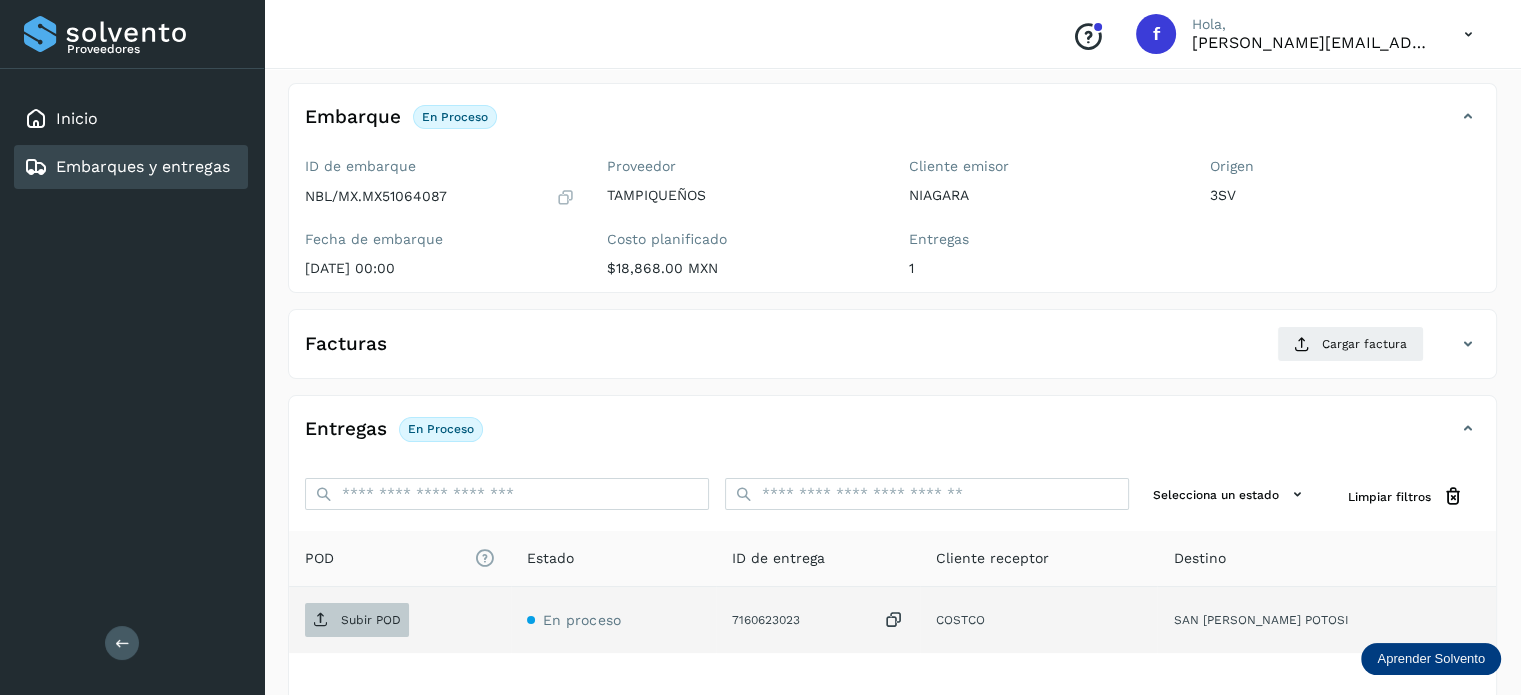 click on "Subir POD" at bounding box center [357, 620] 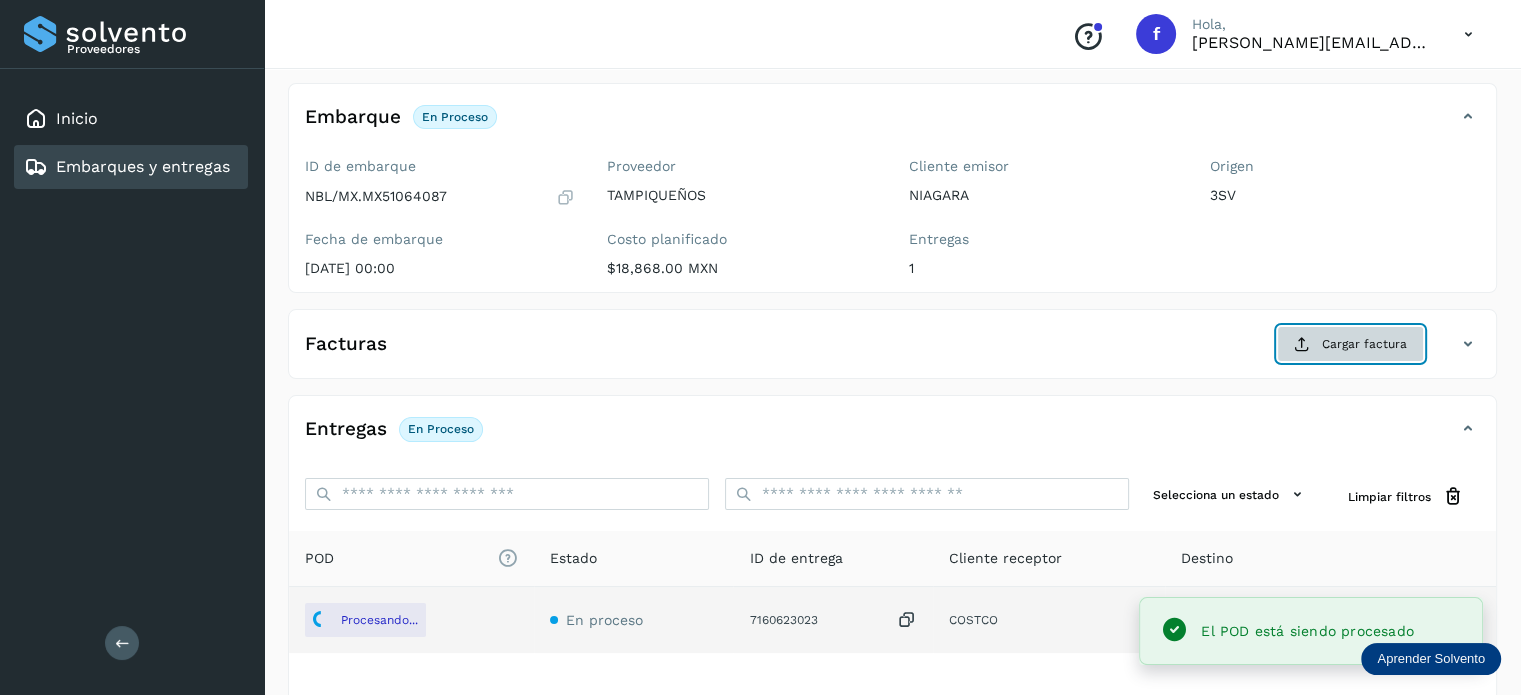click on "Cargar factura" 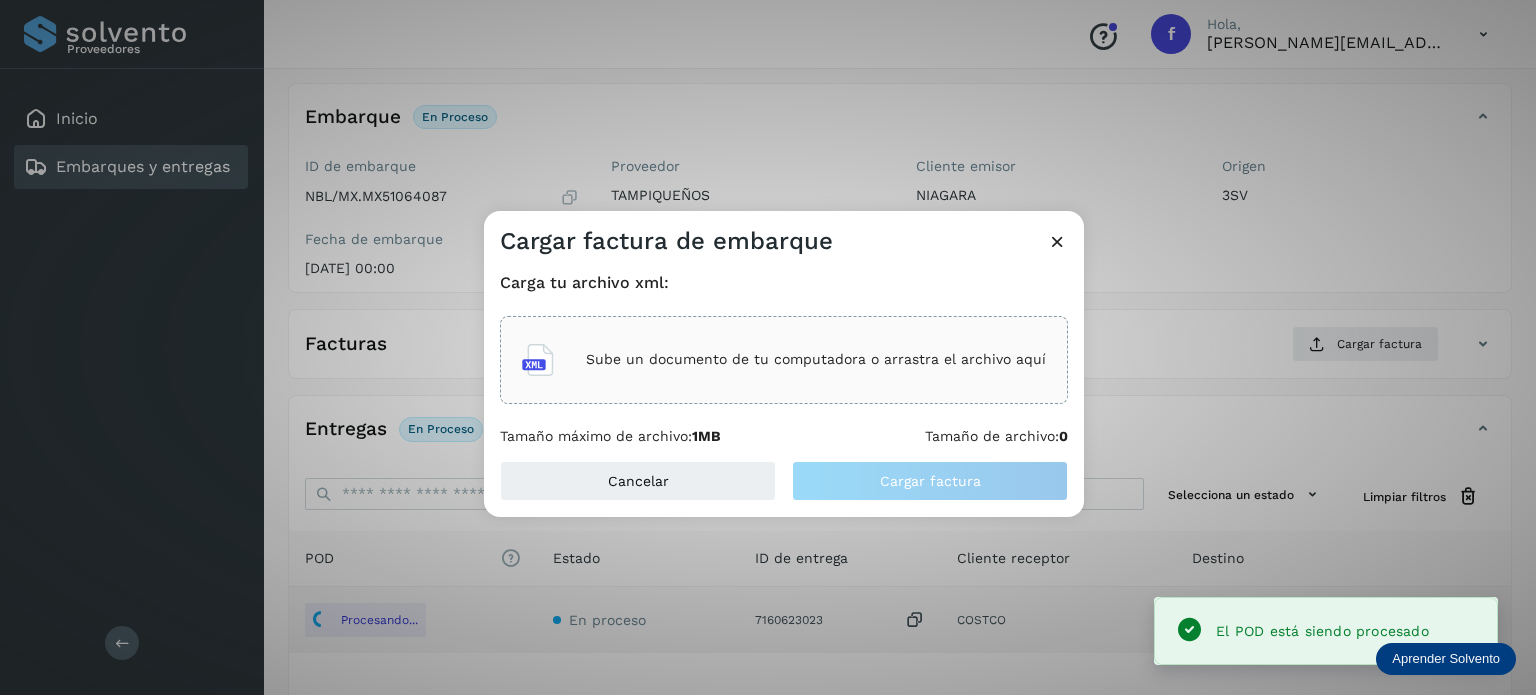 click on "Sube un documento de tu computadora o arrastra el archivo aquí" at bounding box center (784, 360) 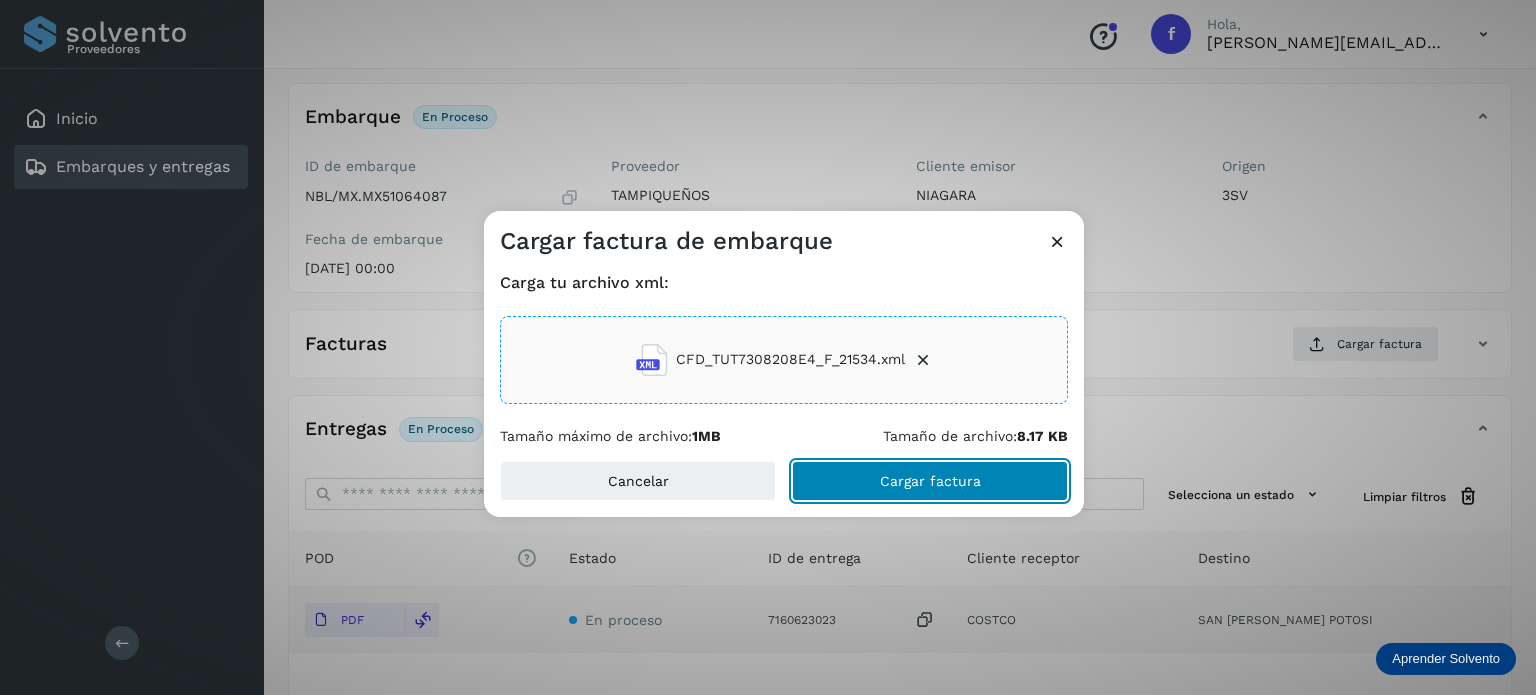 click on "Cargar factura" 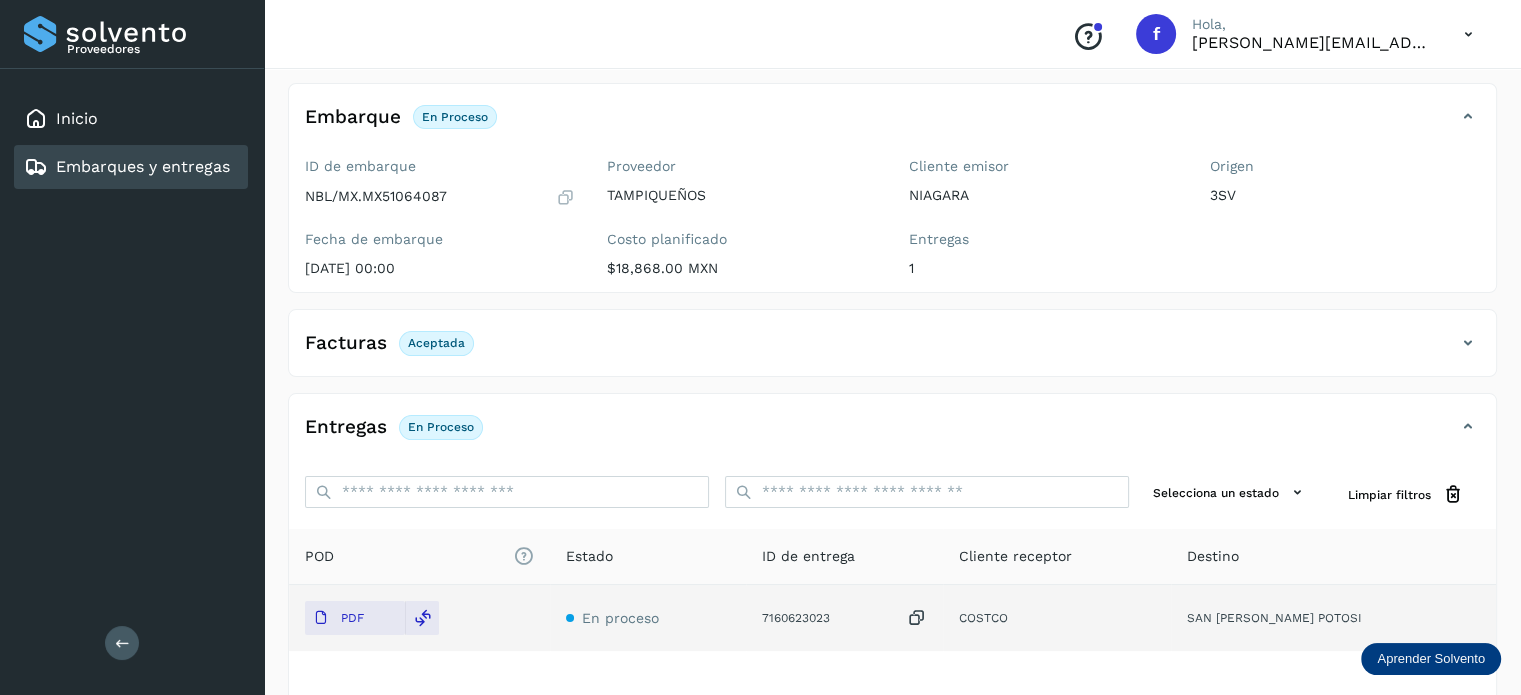 click on "Embarques y entregas" 